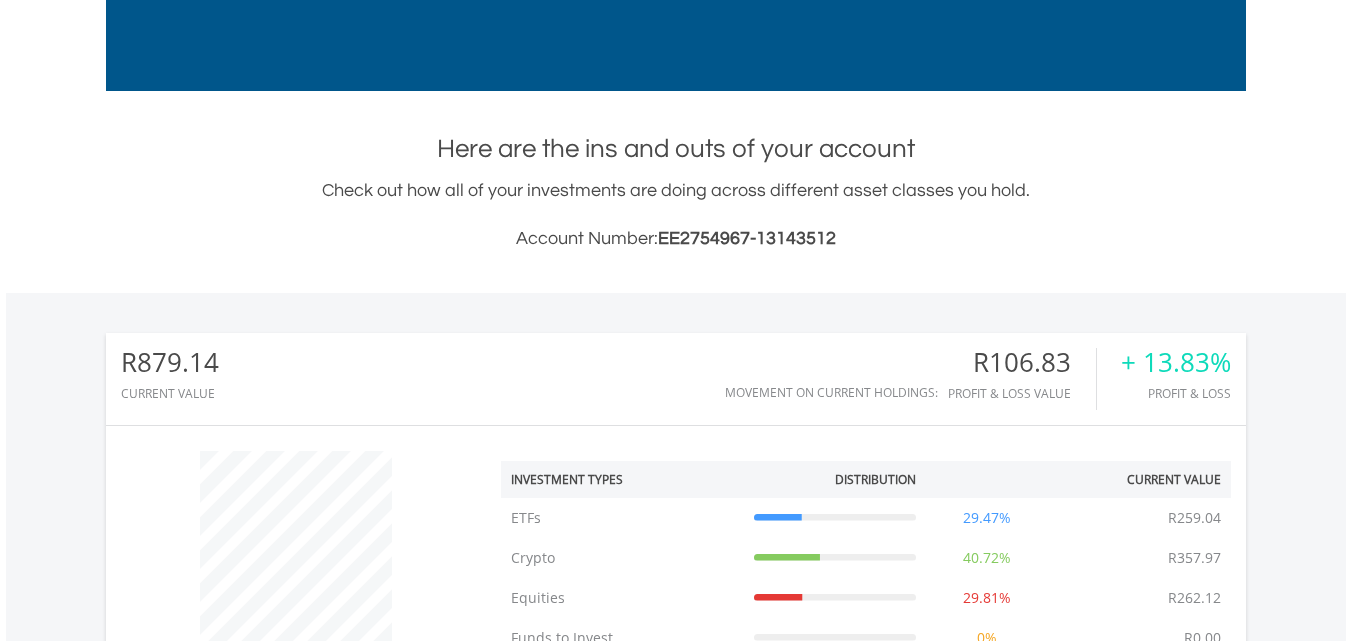 scroll, scrollTop: 519, scrollLeft: 0, axis: vertical 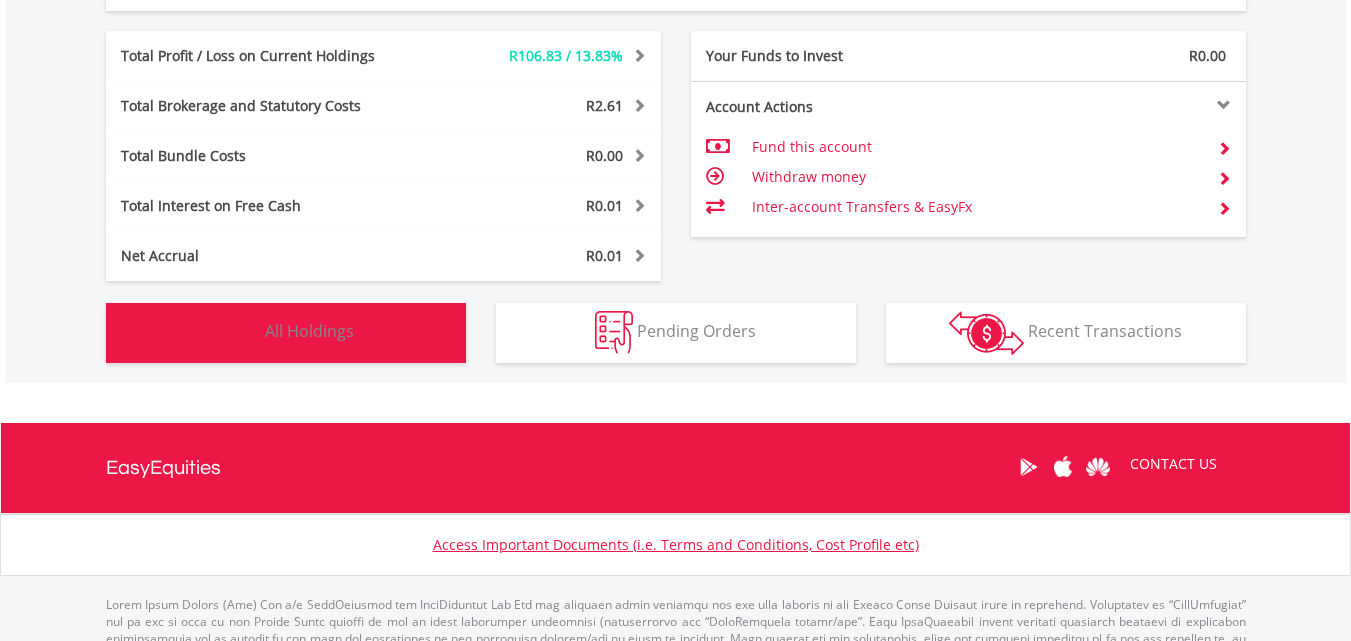 click on "Holdings
All Holdings" at bounding box center [286, 333] 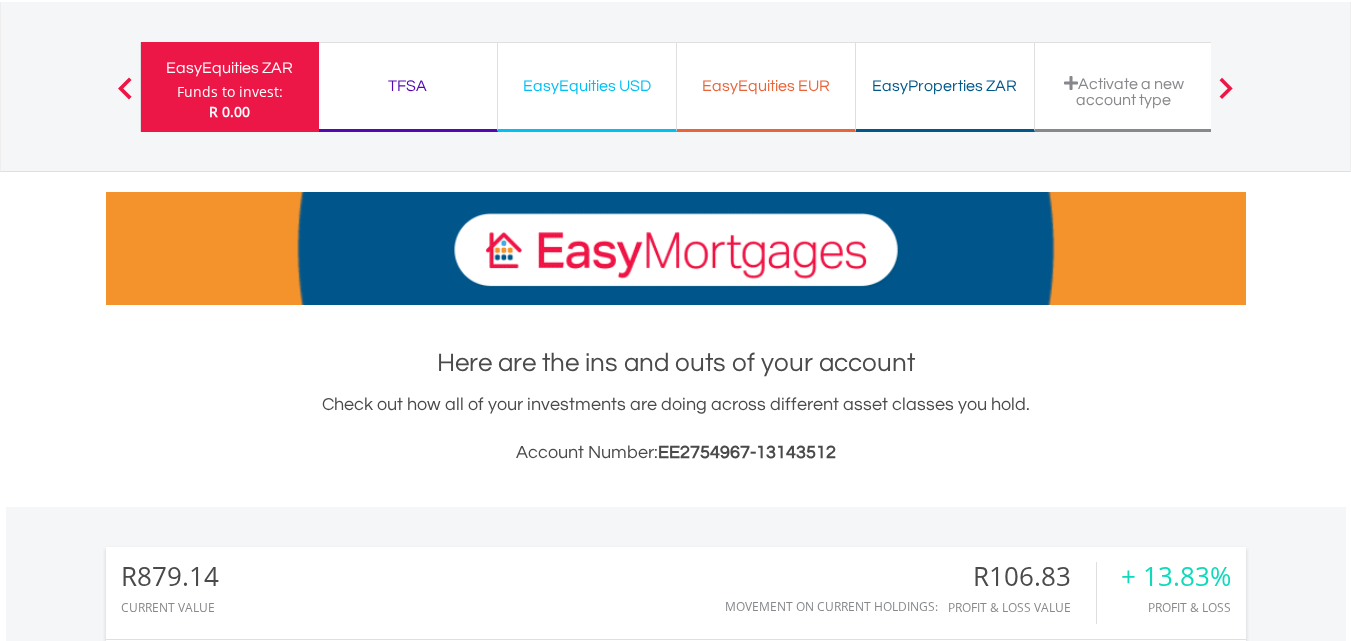 scroll, scrollTop: 100, scrollLeft: 0, axis: vertical 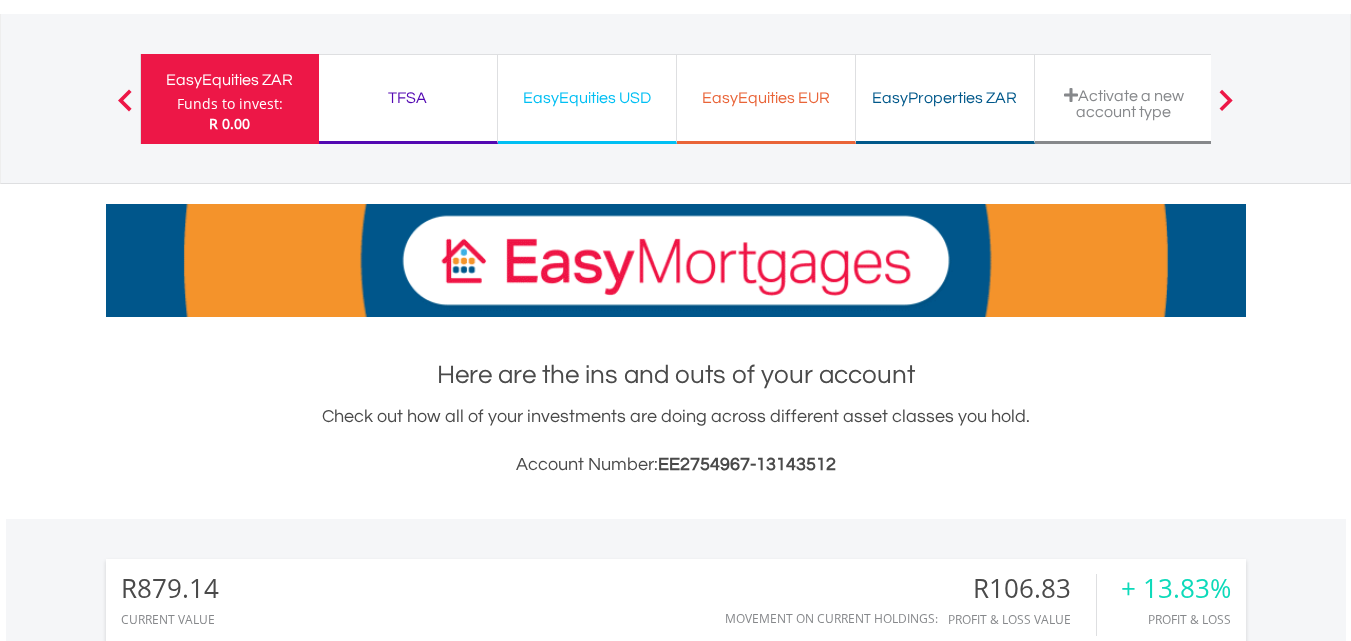 click on "EasyEquities USD" at bounding box center (587, 98) 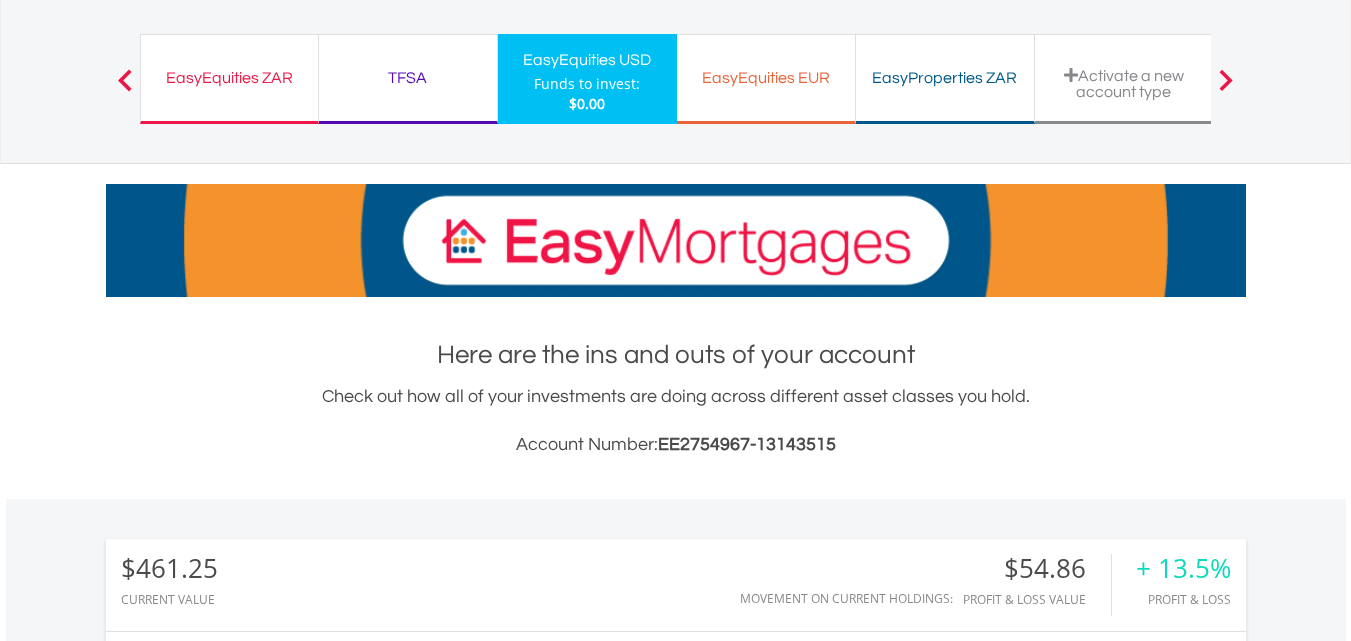 scroll, scrollTop: 216, scrollLeft: 0, axis: vertical 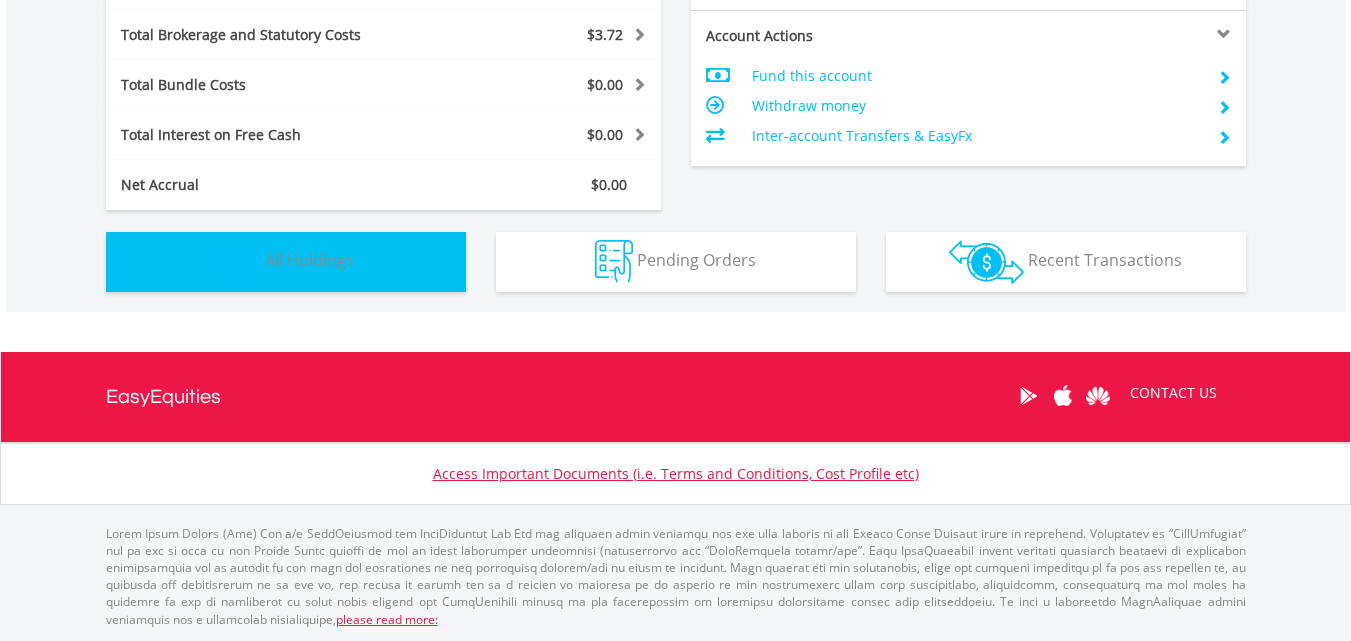 click on "Holdings
All Holdings" at bounding box center [286, 262] 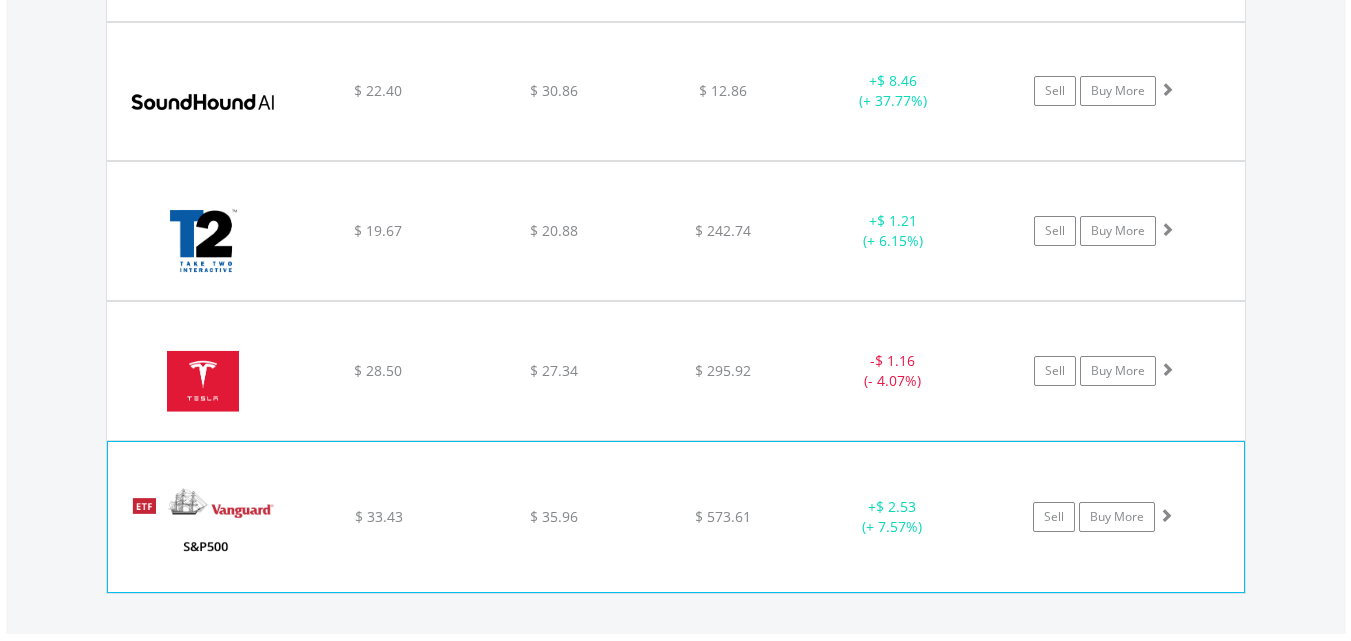 scroll, scrollTop: 2243, scrollLeft: 0, axis: vertical 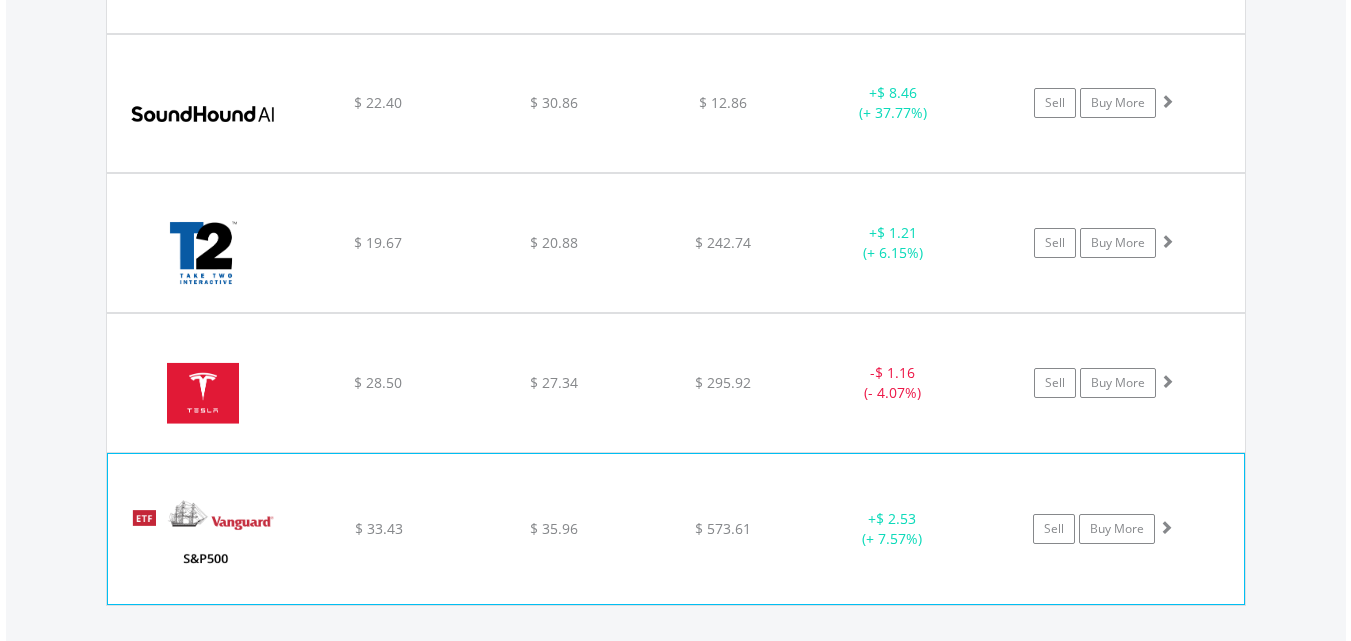 click on "﻿
Vanguard S&P 500 ETF
$ 33.43
$ 35.96
$ 573.61
+  $ 2.53 (+ 7.57%)
Sell
Buy More" at bounding box center (676, -626) 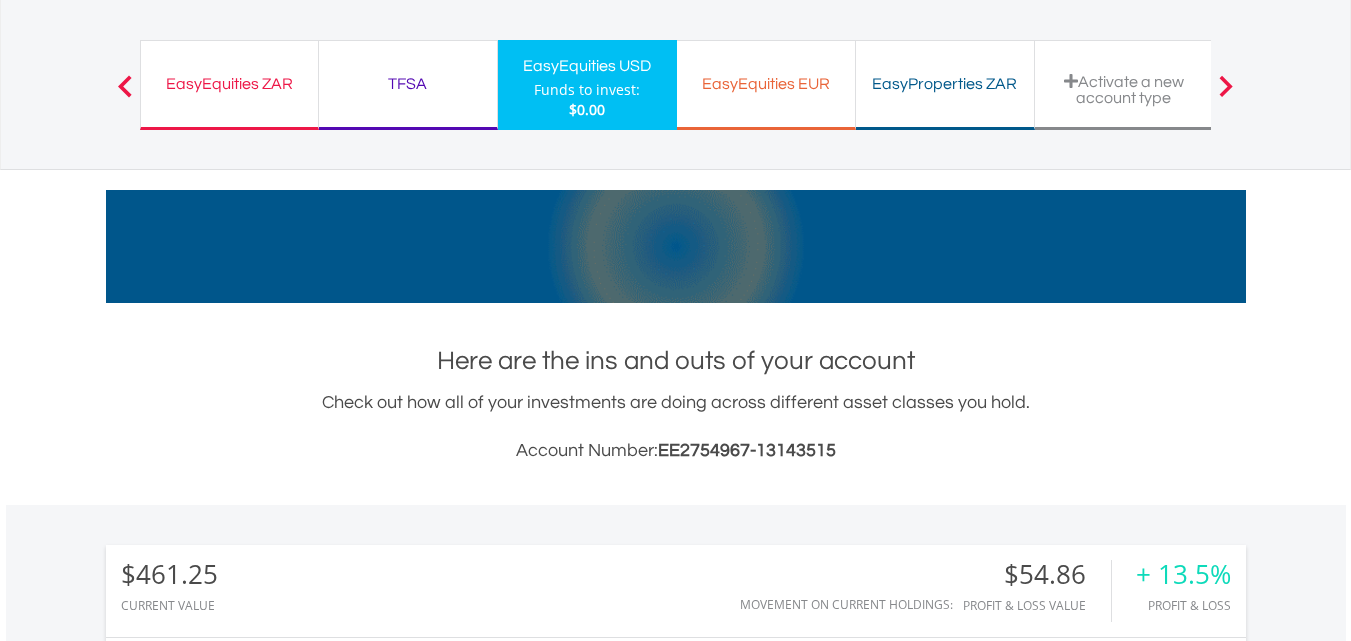 scroll, scrollTop: 0, scrollLeft: 0, axis: both 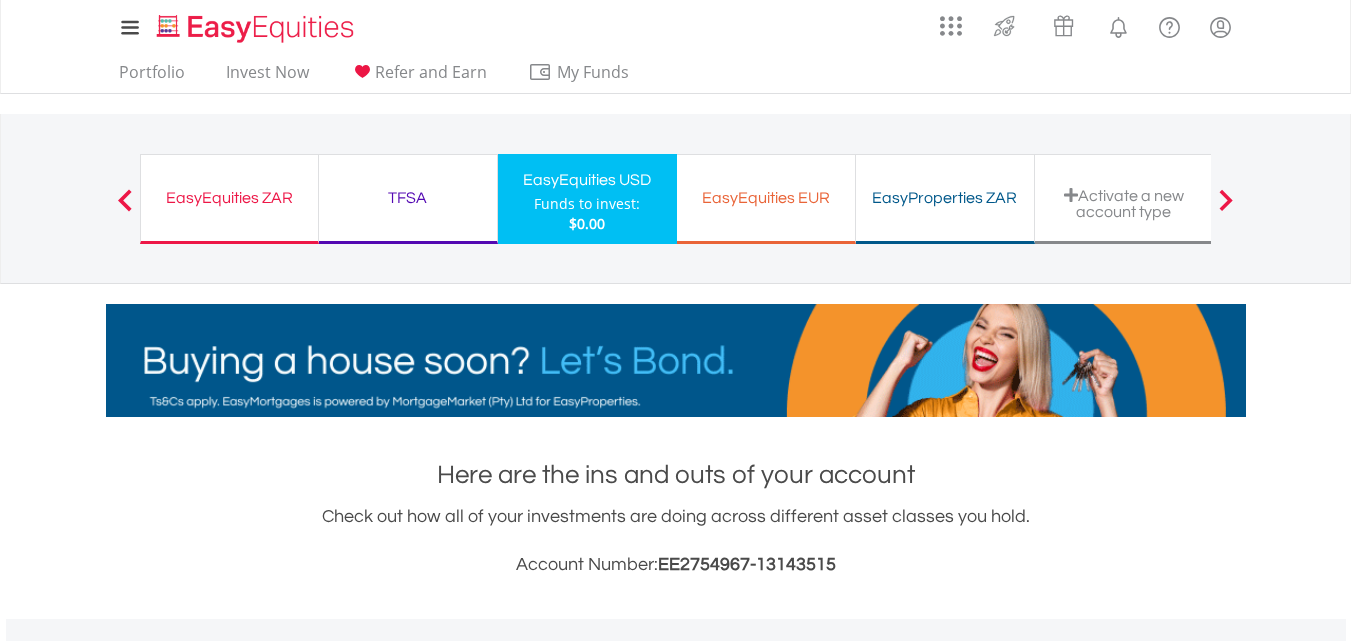 click on "EasyEquities EUR
Funds to invest:
$0.00" at bounding box center [766, 199] 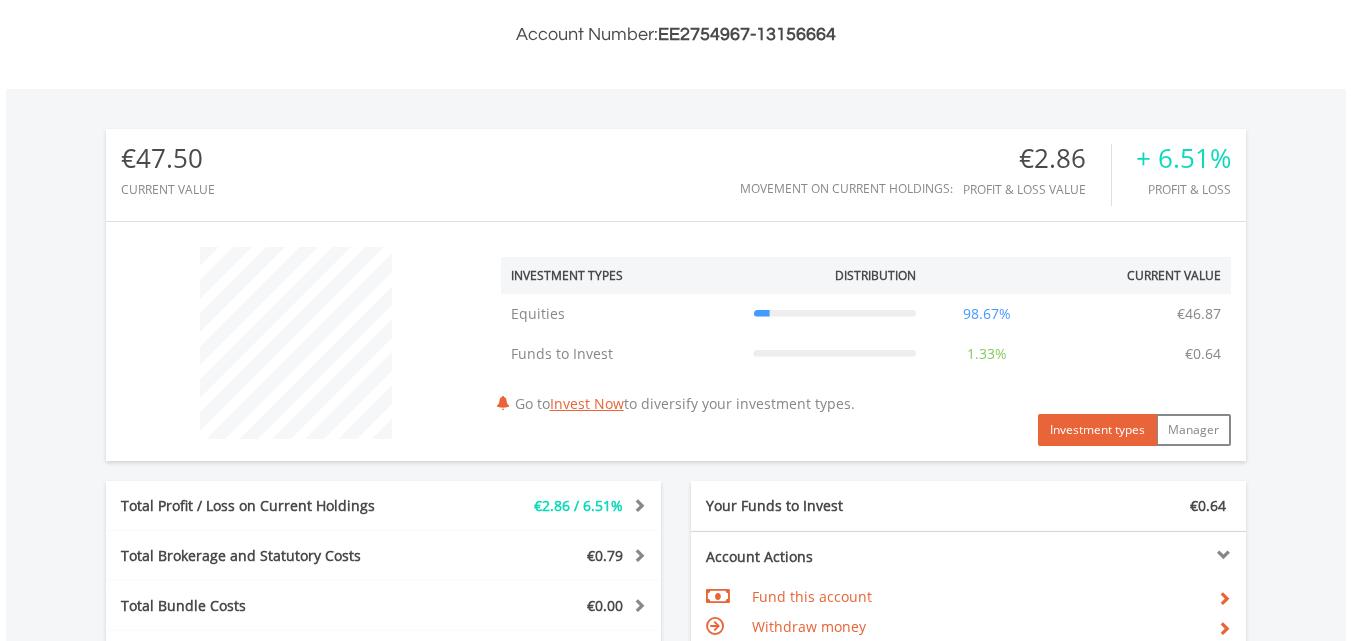 scroll, scrollTop: 428, scrollLeft: 0, axis: vertical 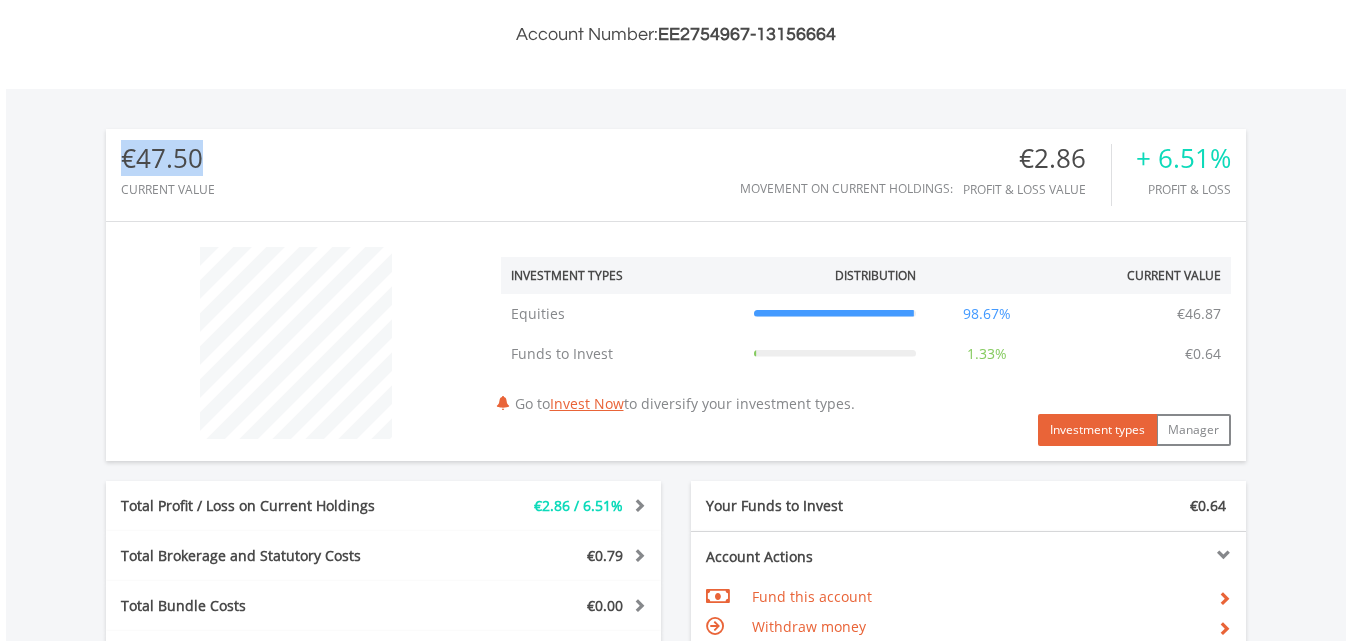 drag, startPoint x: 207, startPoint y: 164, endPoint x: 128, endPoint y: 164, distance: 79 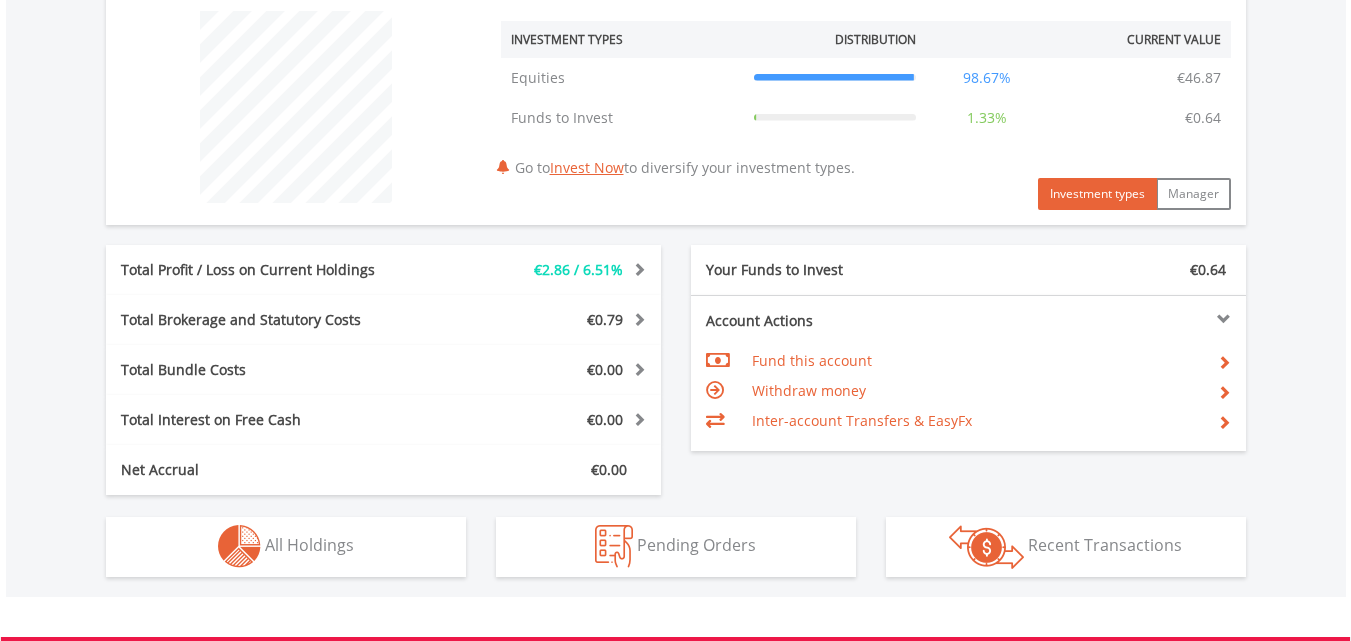 scroll, scrollTop: 1051, scrollLeft: 0, axis: vertical 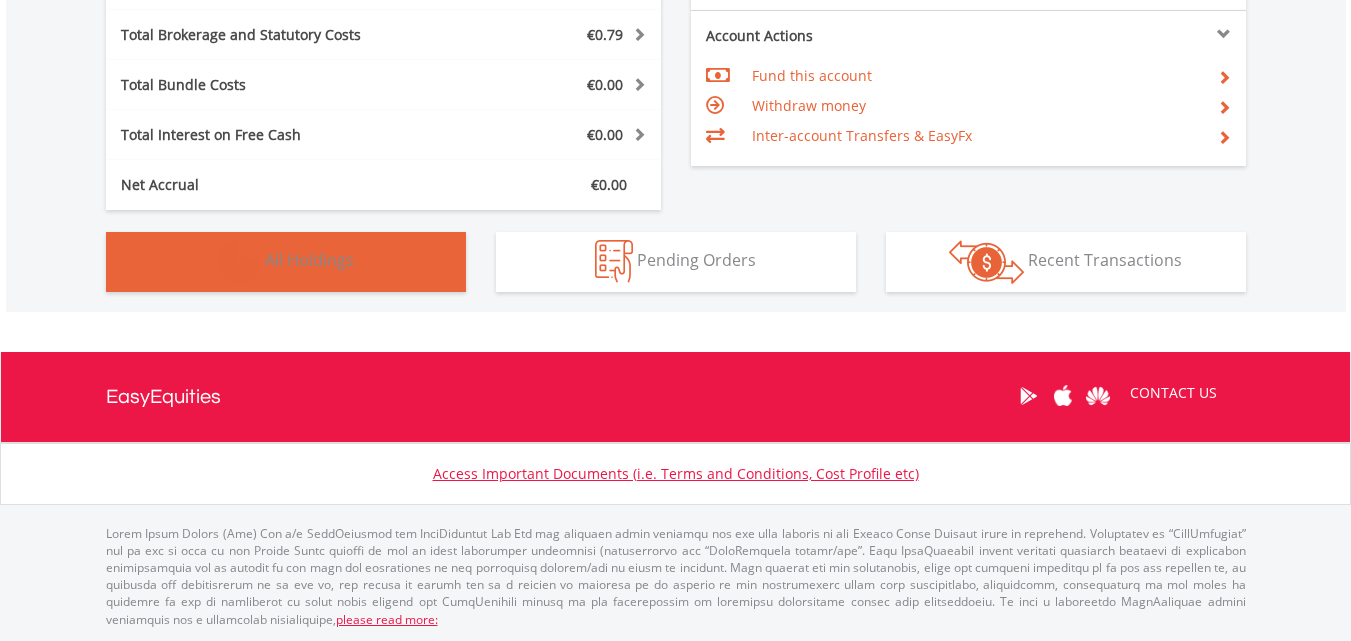 click on "Holdings
All Holdings" at bounding box center (286, 262) 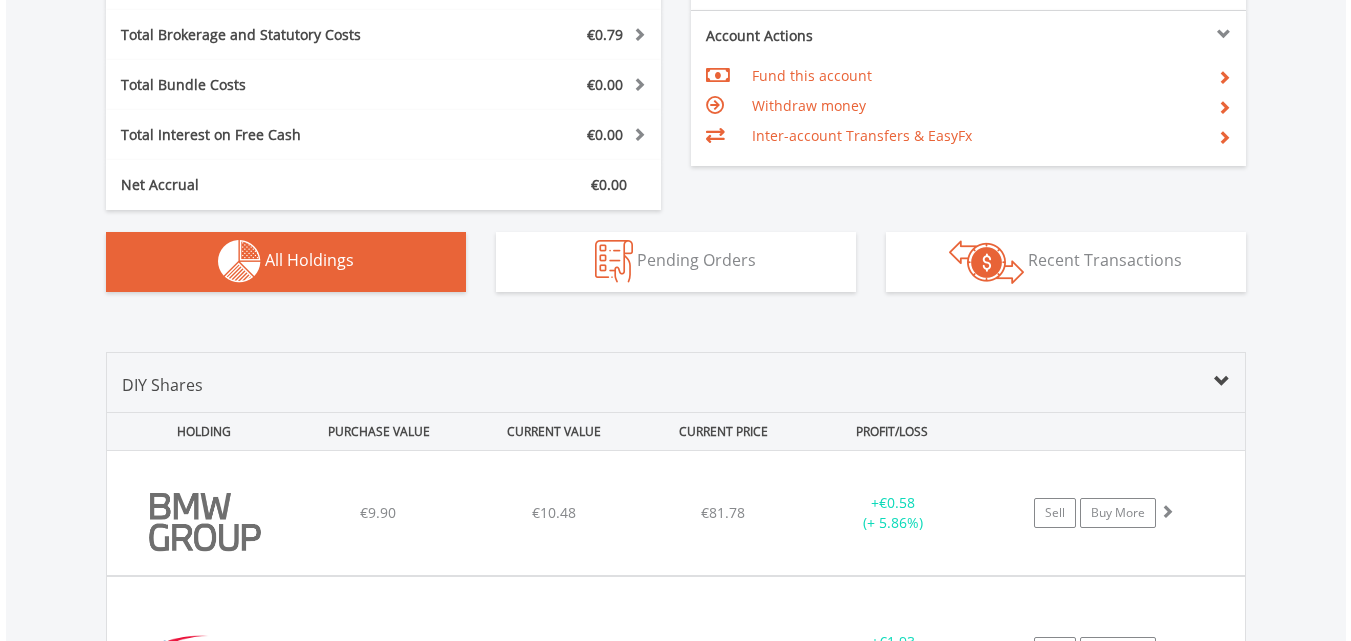 scroll, scrollTop: 1403, scrollLeft: 0, axis: vertical 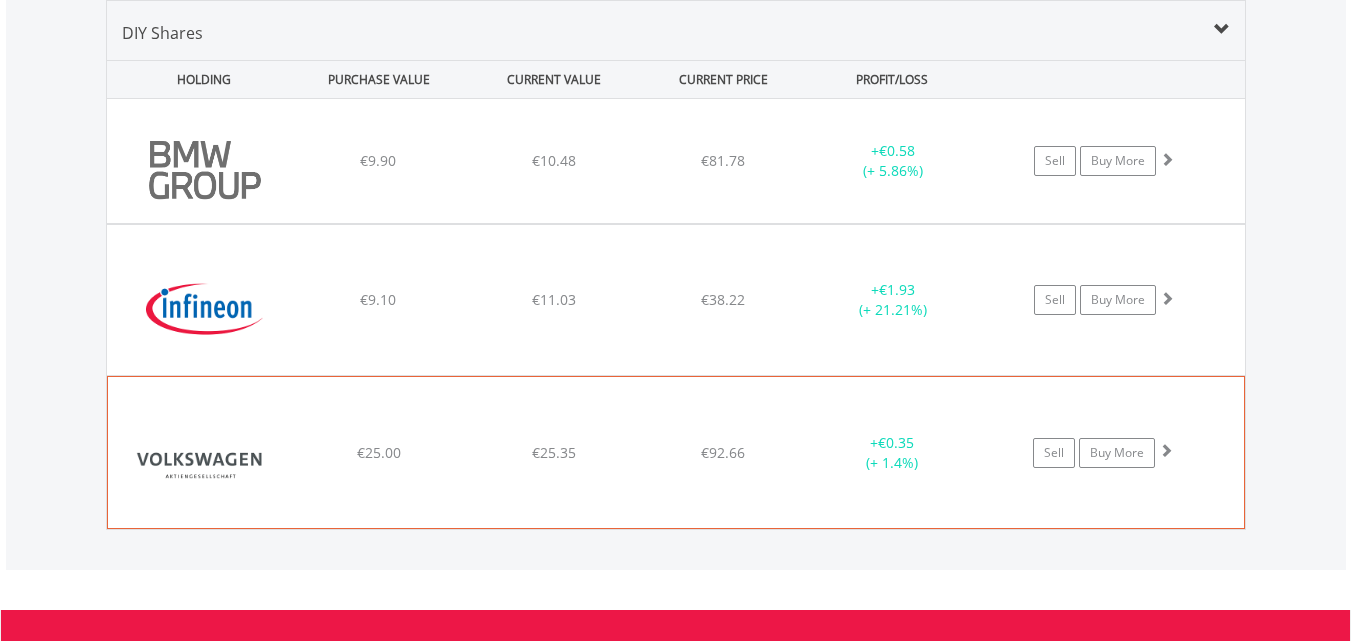 click on "﻿
Volkswagen AG
€25.00
€25.35
€92.66
+  €0.35 (+ 1.4%)
Sell
Buy More" at bounding box center (676, 161) 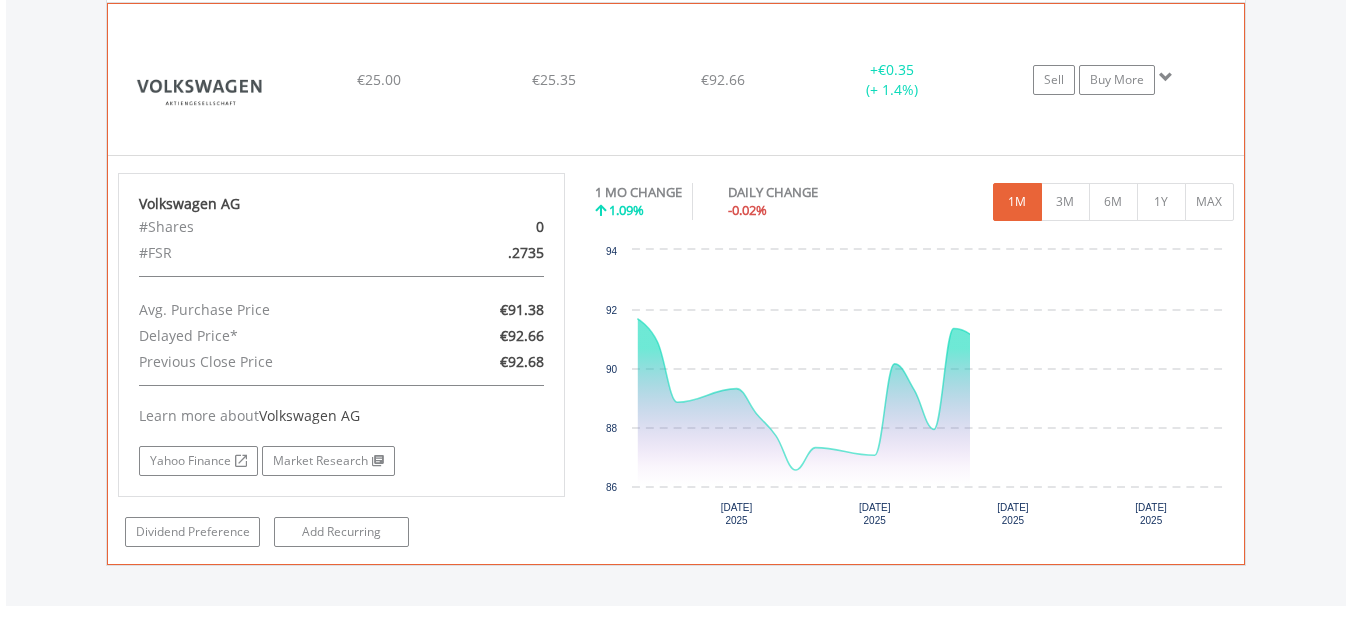 scroll, scrollTop: 1803, scrollLeft: 0, axis: vertical 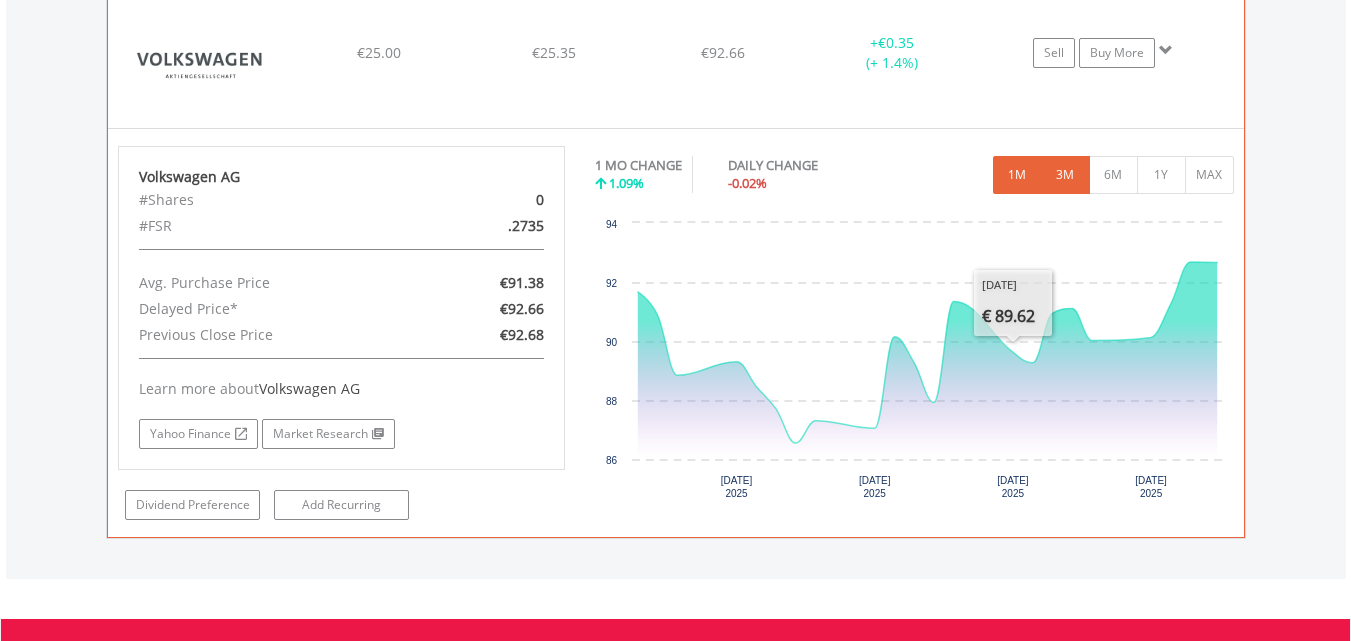 click on "3M" at bounding box center (1065, 175) 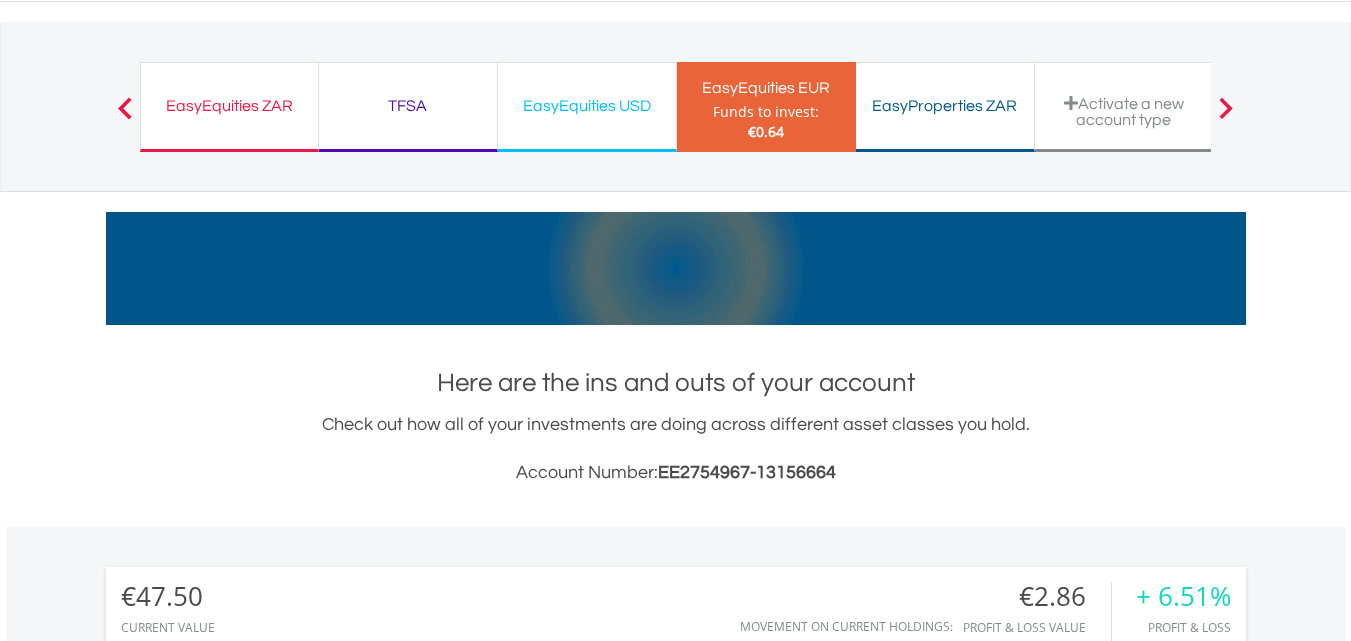 scroll, scrollTop: 0, scrollLeft: 0, axis: both 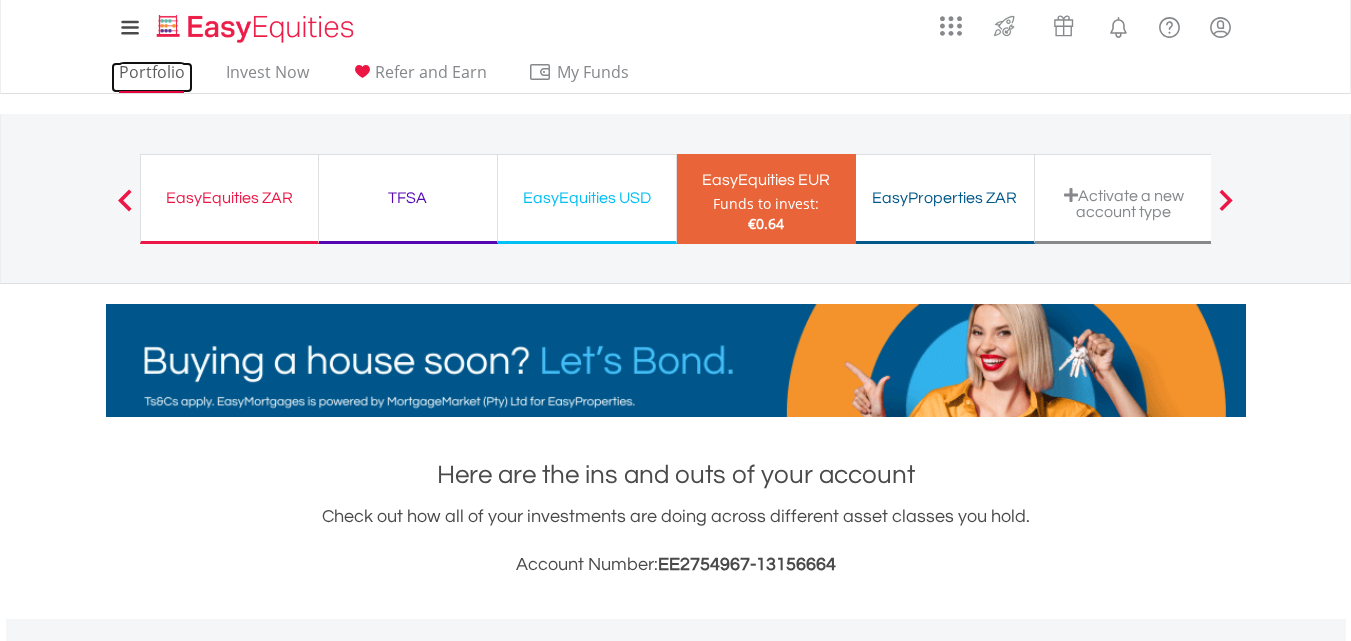 click on "Portfolio" at bounding box center [152, 77] 